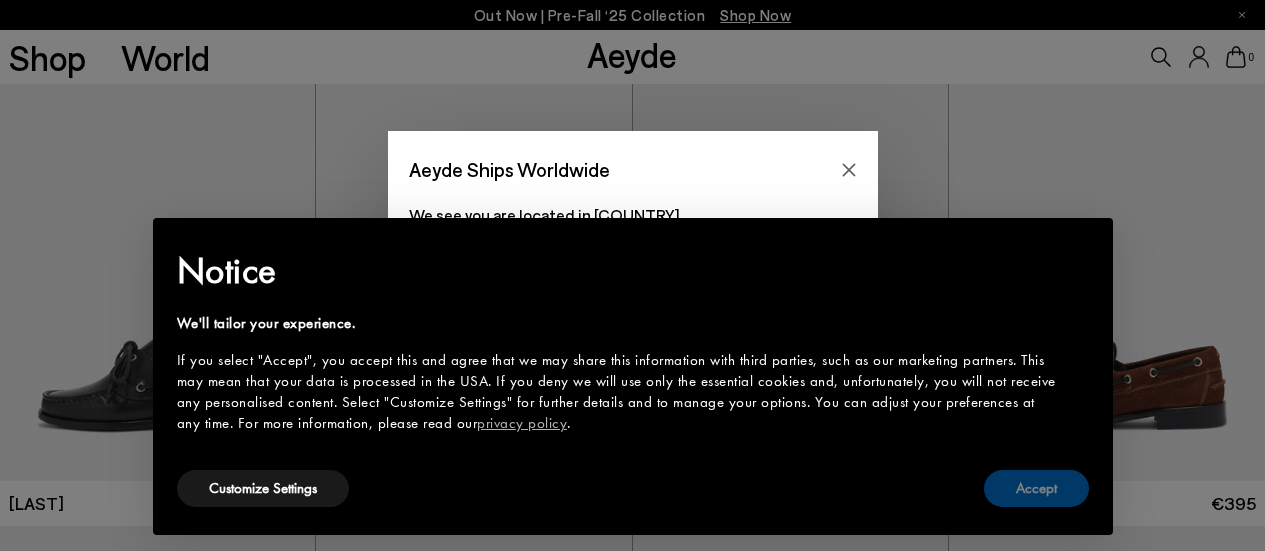 scroll, scrollTop: 0, scrollLeft: 0, axis: both 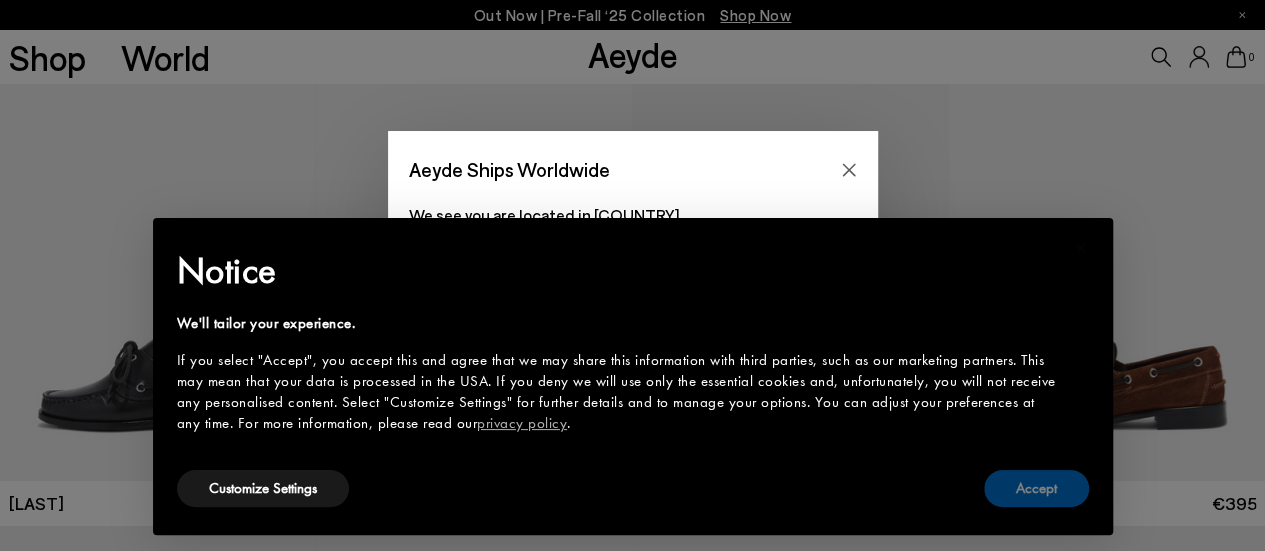 click on "Accept" at bounding box center [1036, 488] 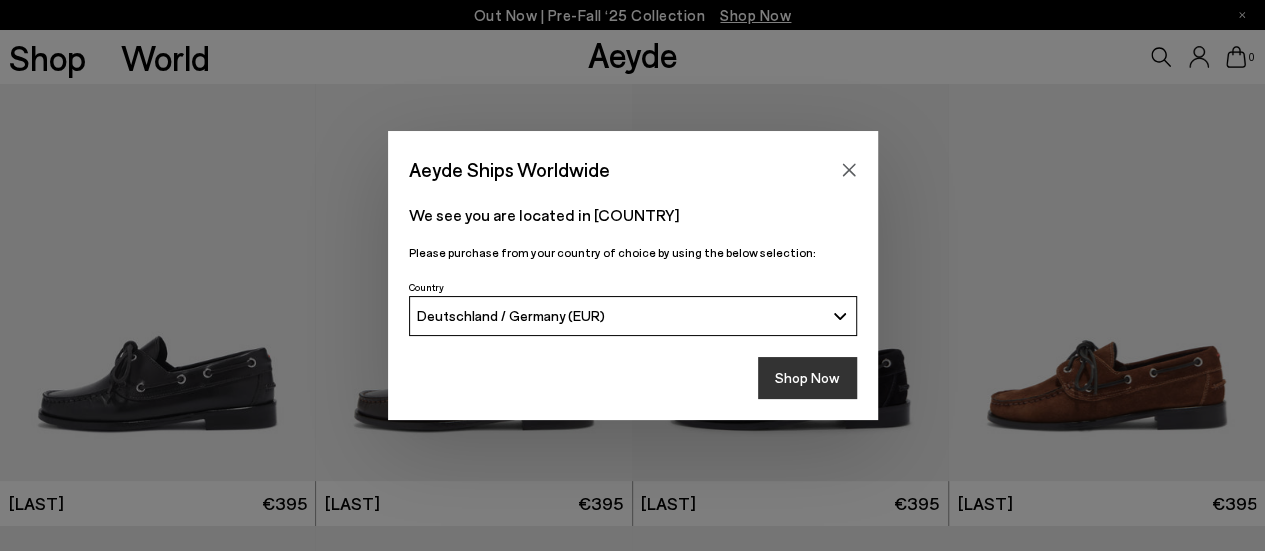 click on "Shop Now" at bounding box center (807, 378) 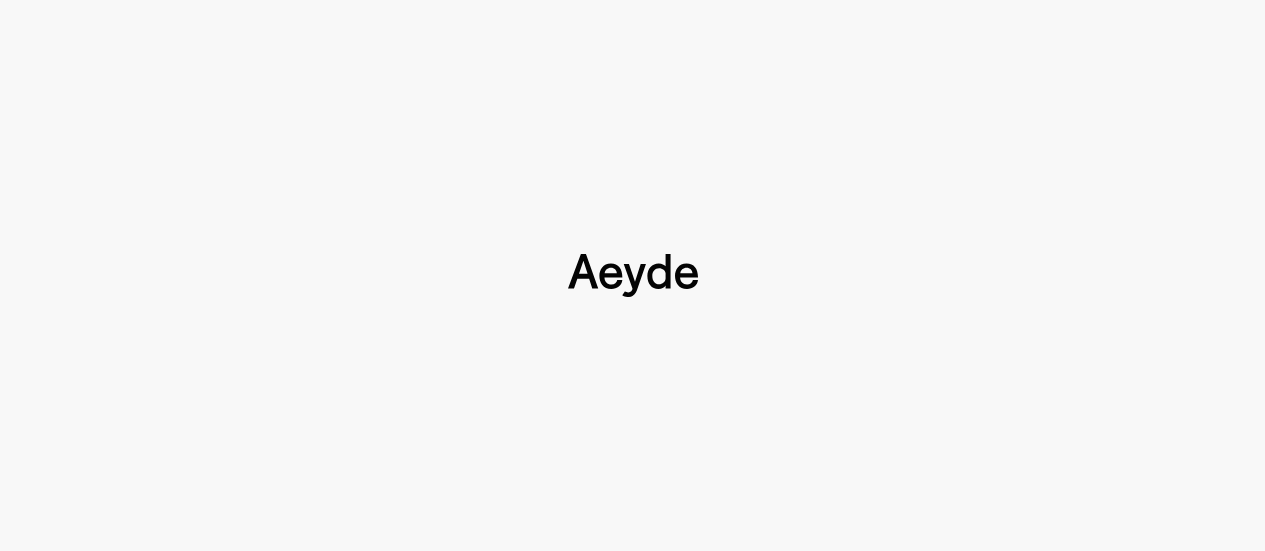 scroll, scrollTop: 0, scrollLeft: 0, axis: both 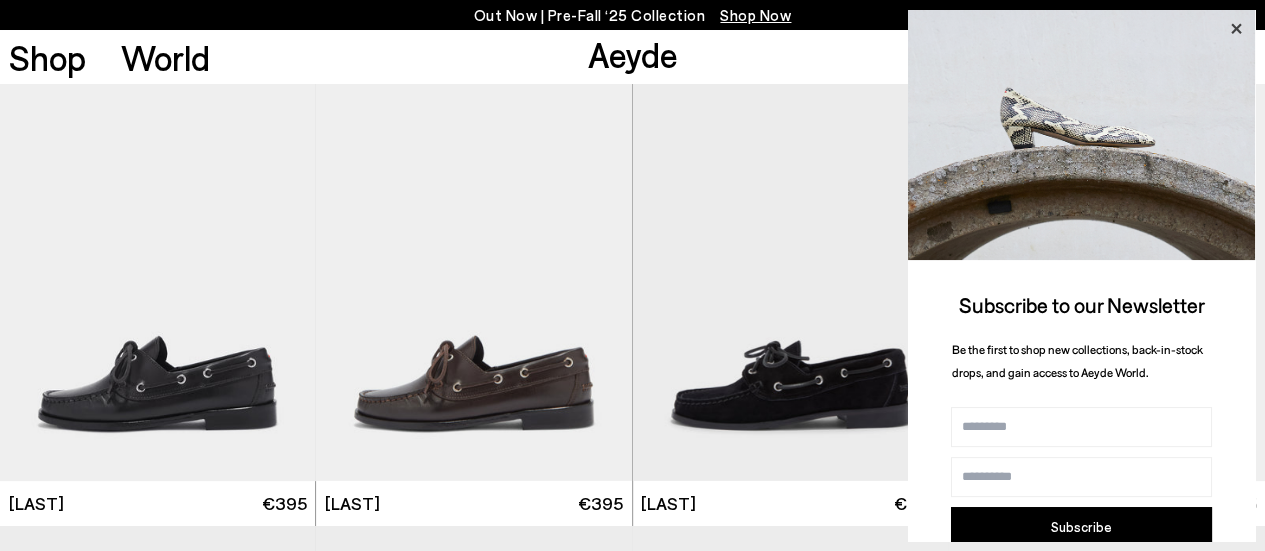 click 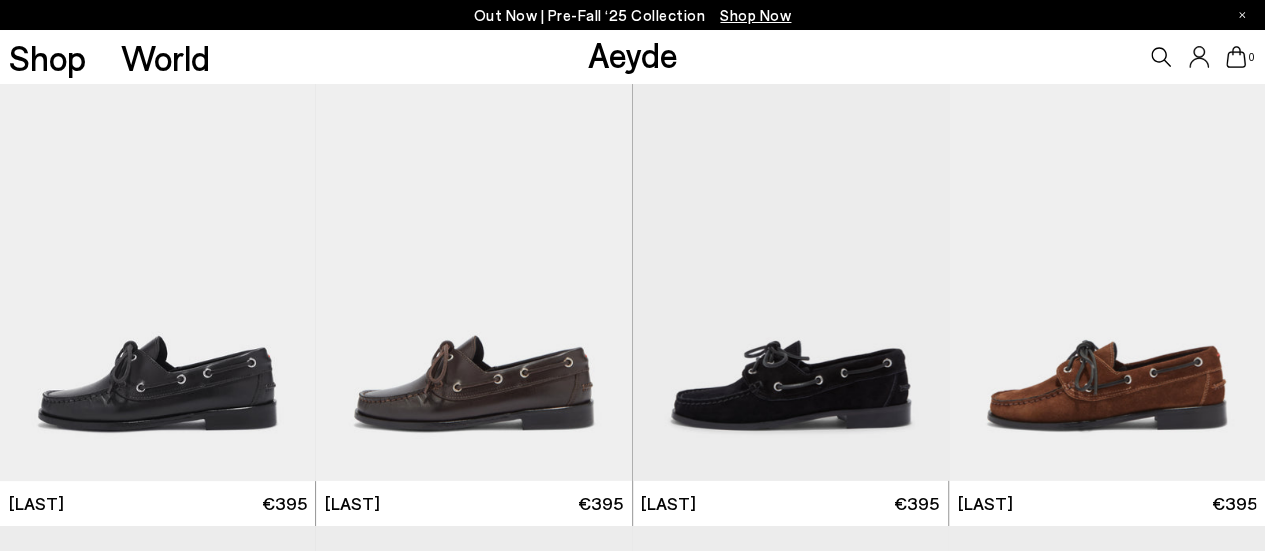 click 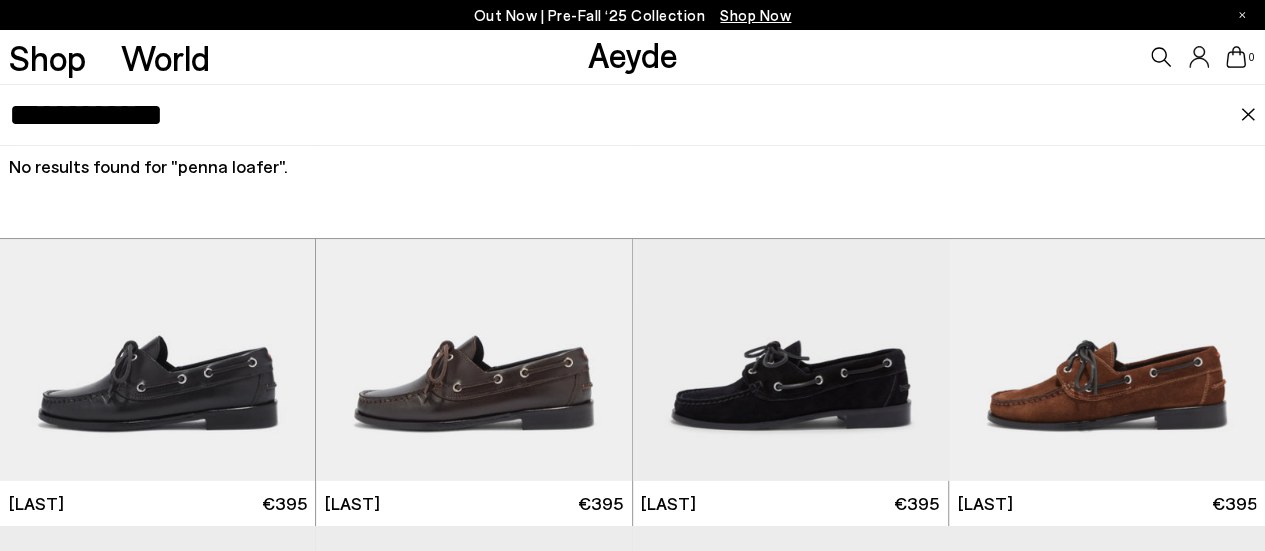 click on "**********" at bounding box center (625, 115) 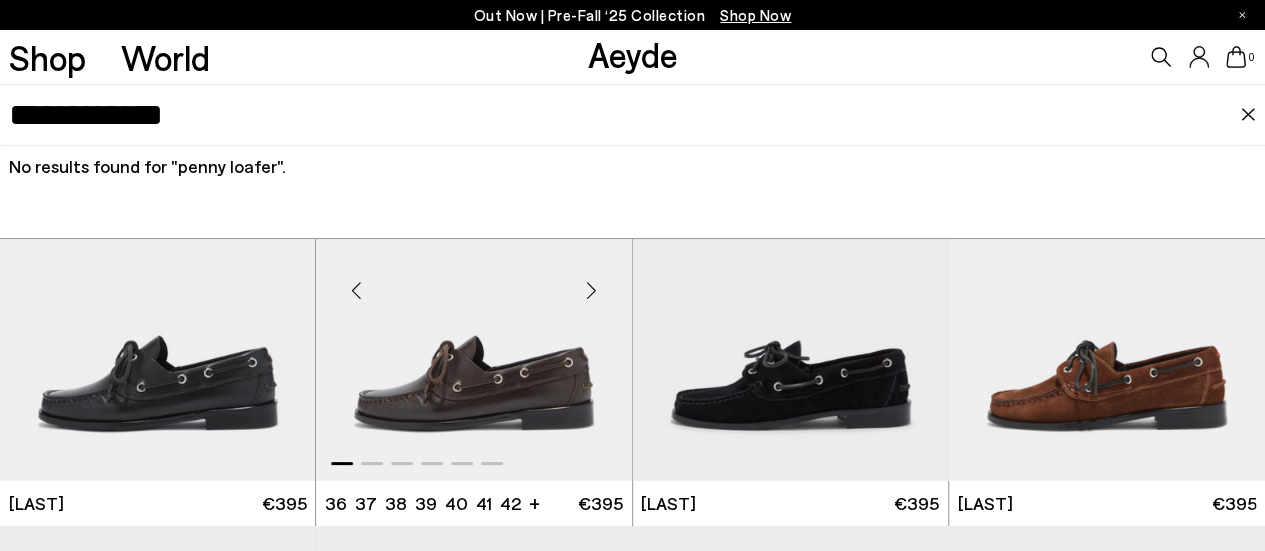 type on "**********" 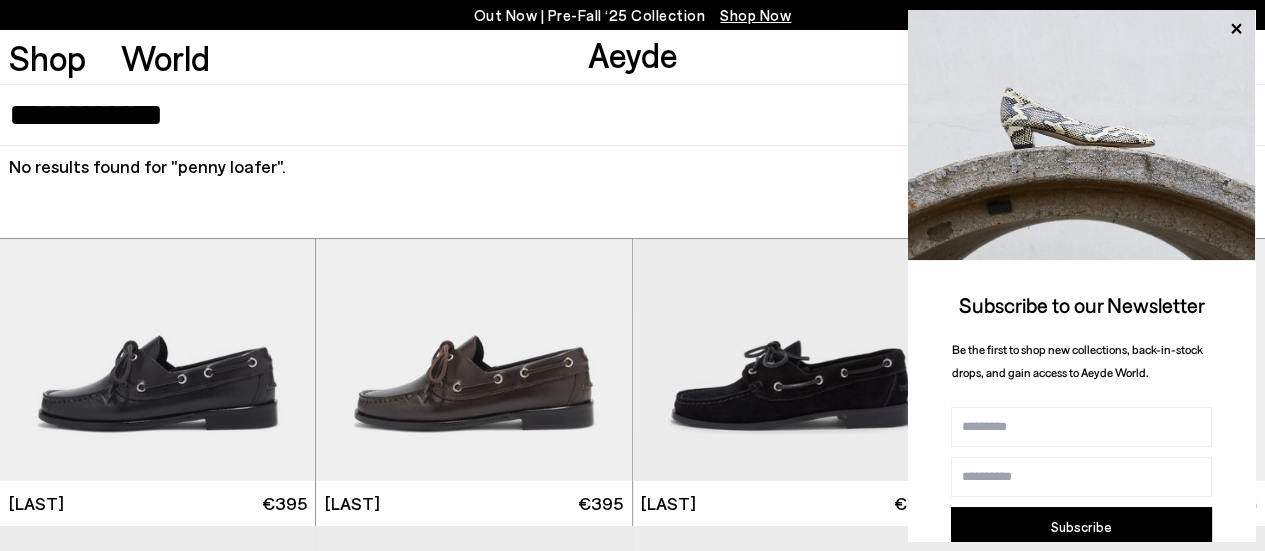click on "**********" at bounding box center [625, 115] 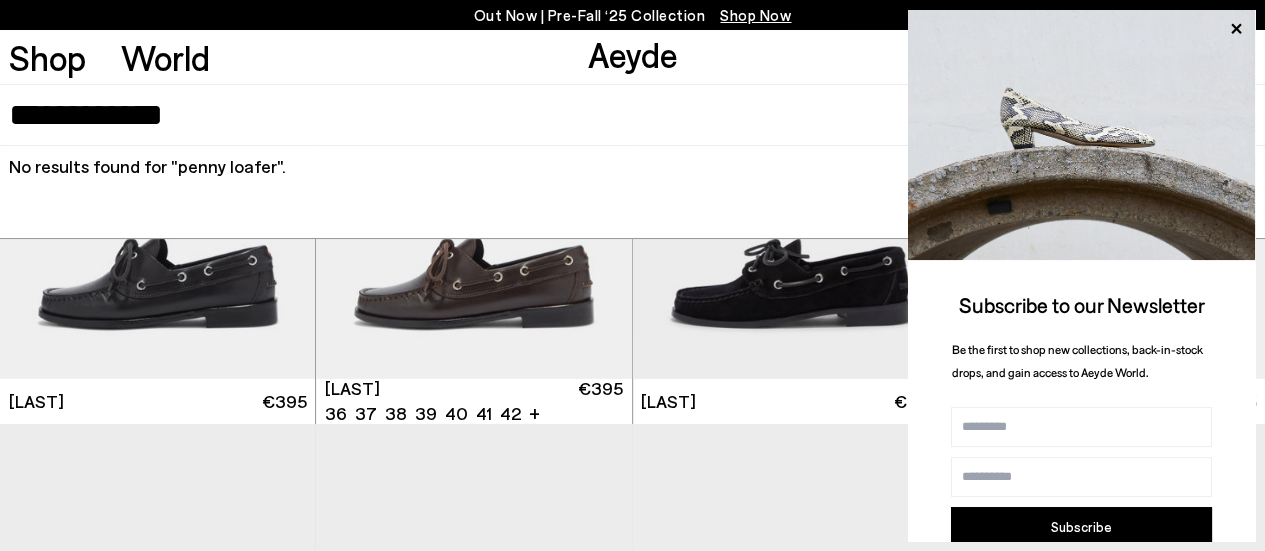 scroll, scrollTop: 200, scrollLeft: 0, axis: vertical 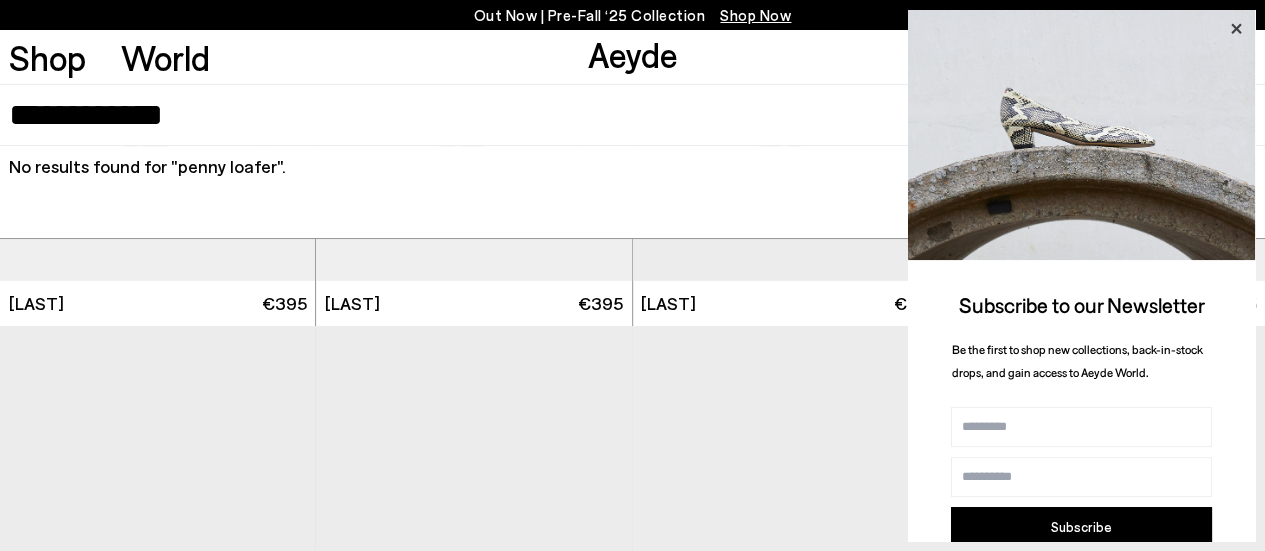 click 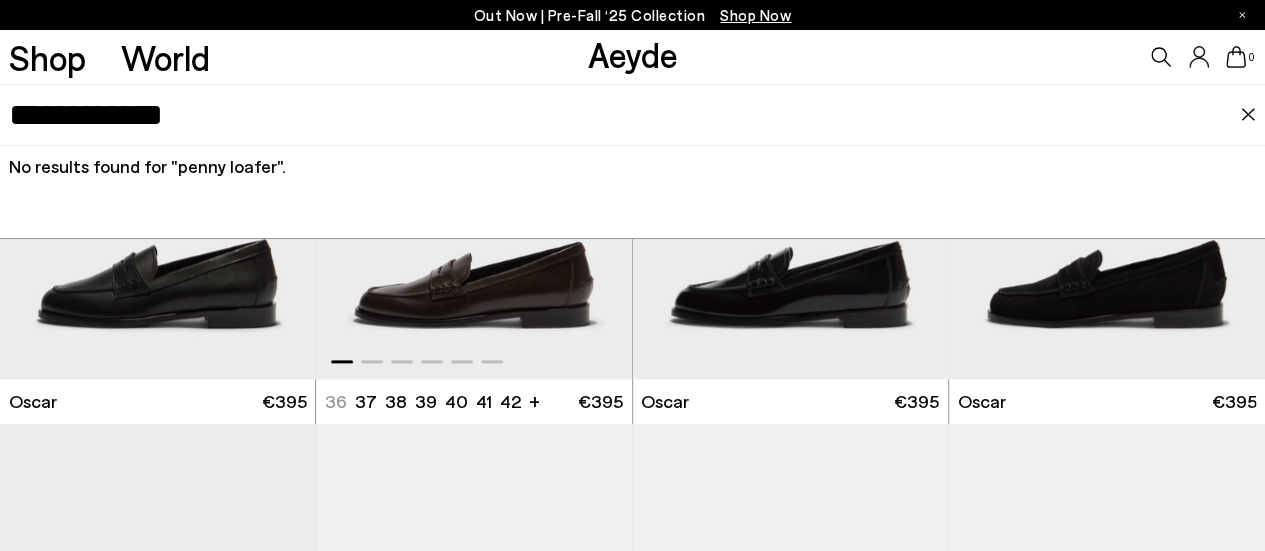 scroll, scrollTop: 1000, scrollLeft: 0, axis: vertical 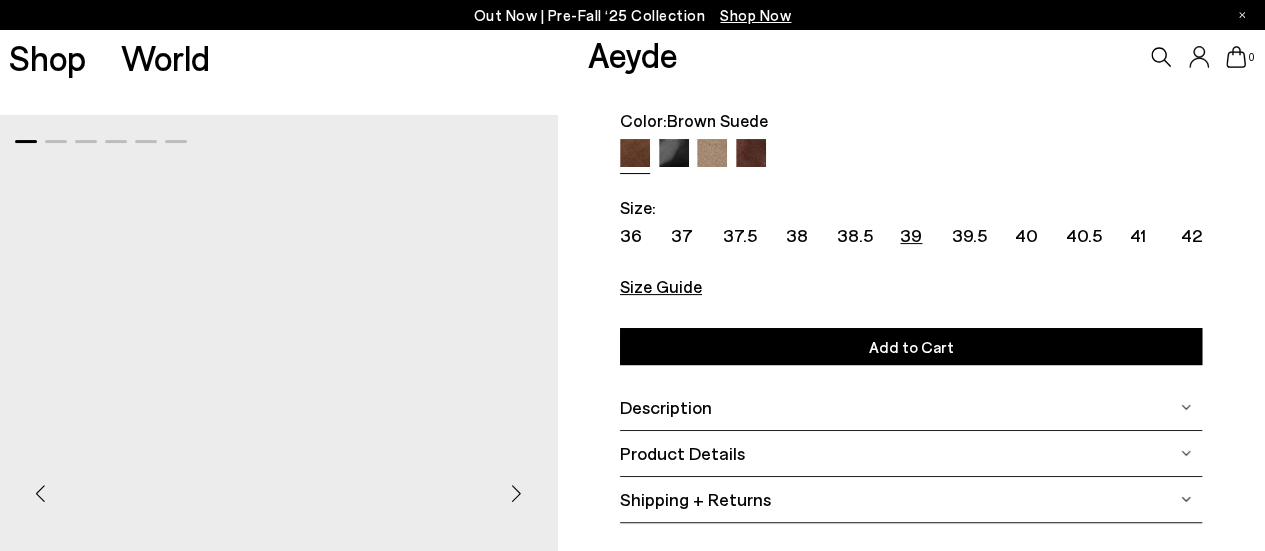click on "39" at bounding box center (911, 235) 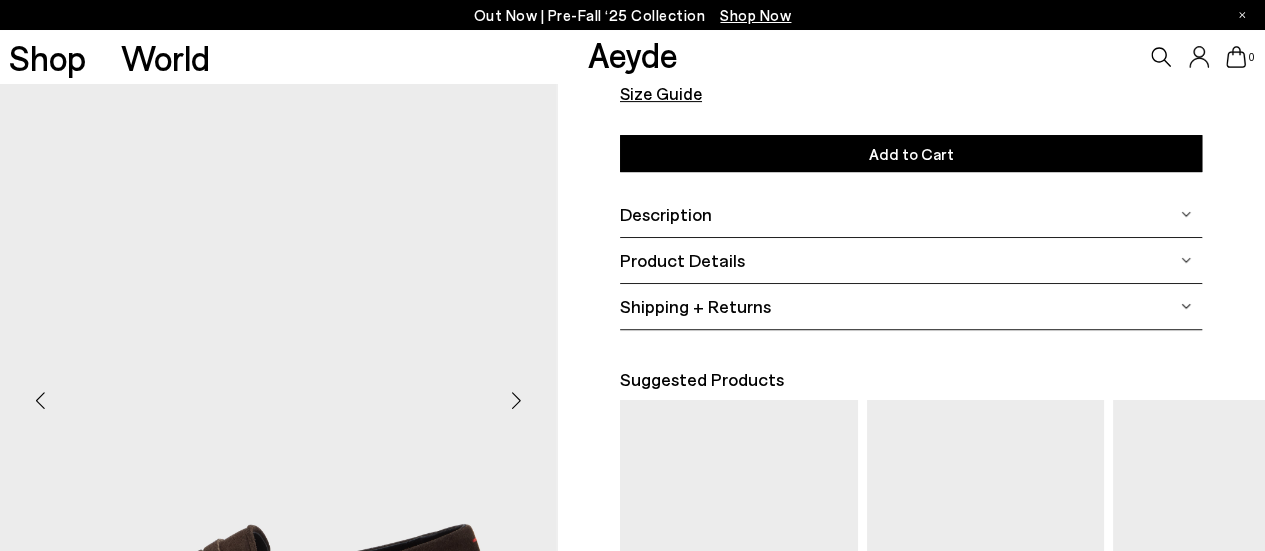 scroll, scrollTop: 100, scrollLeft: 0, axis: vertical 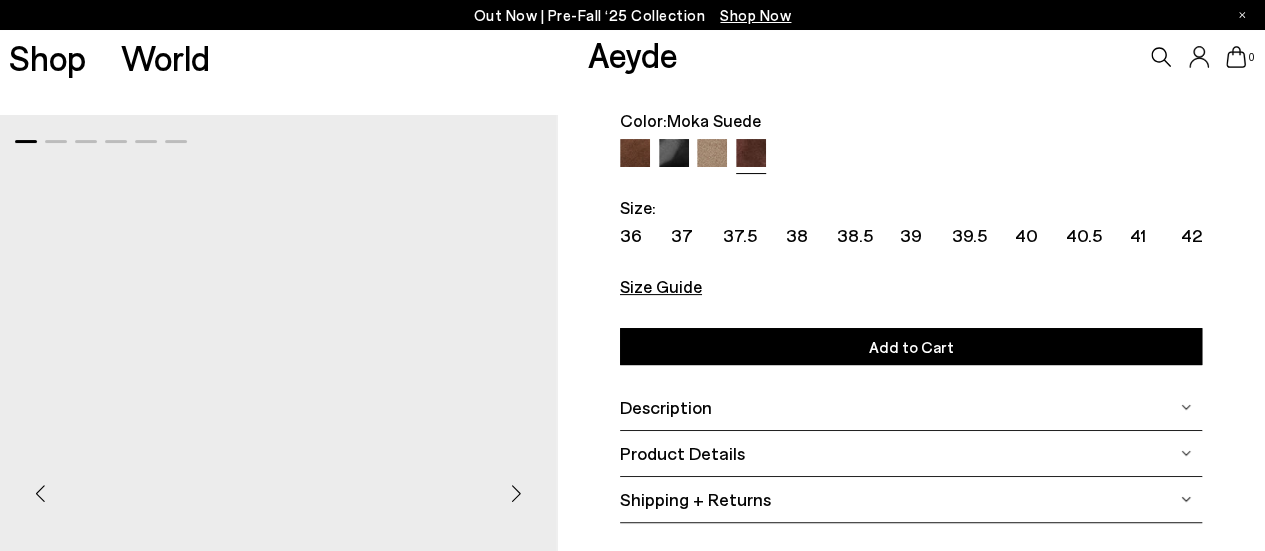 click at bounding box center (635, 154) 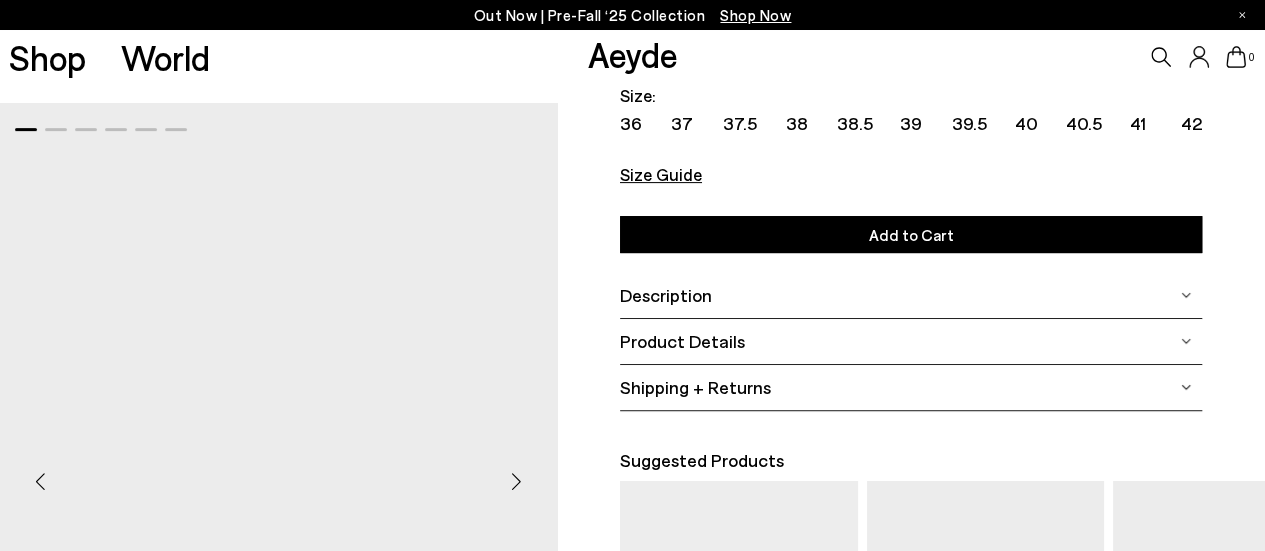 scroll, scrollTop: 200, scrollLeft: 0, axis: vertical 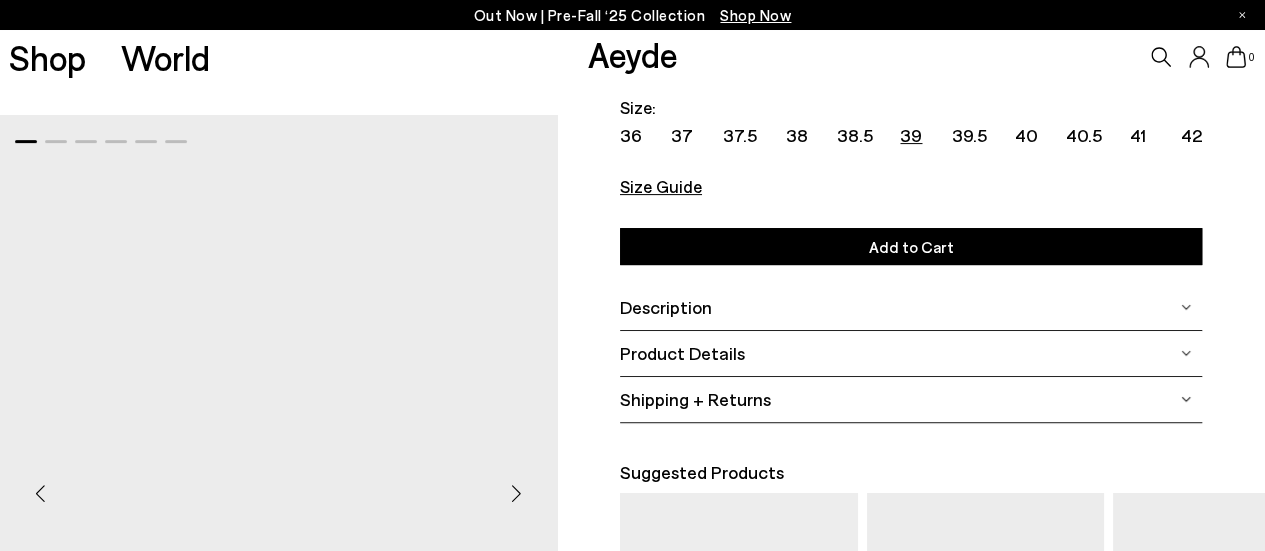 click on "39" at bounding box center (911, 135) 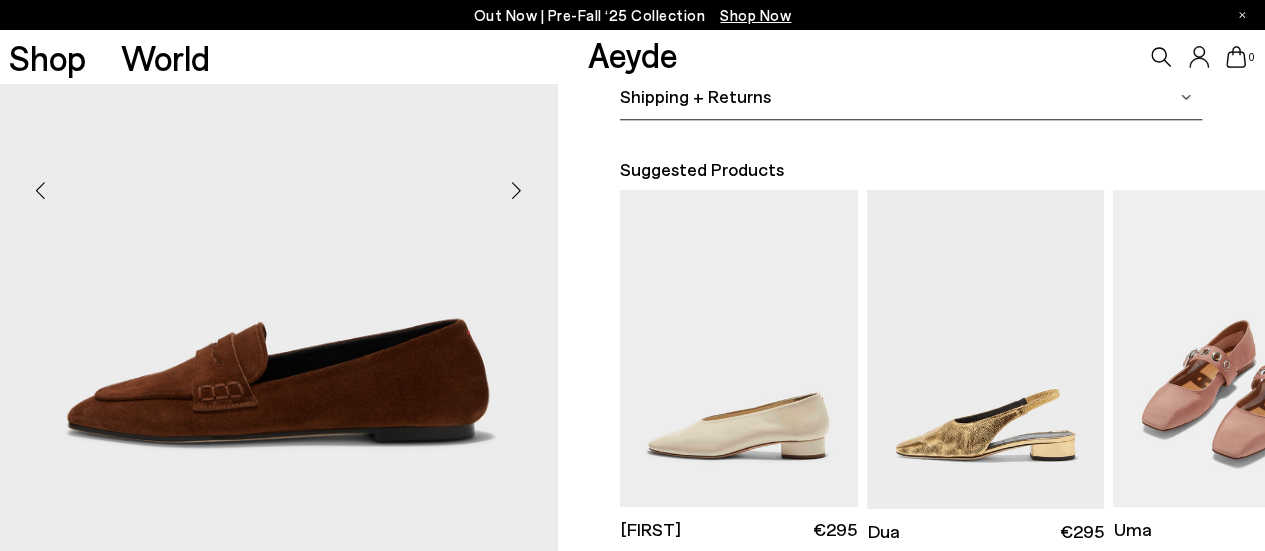 click at bounding box center [1232, 348] 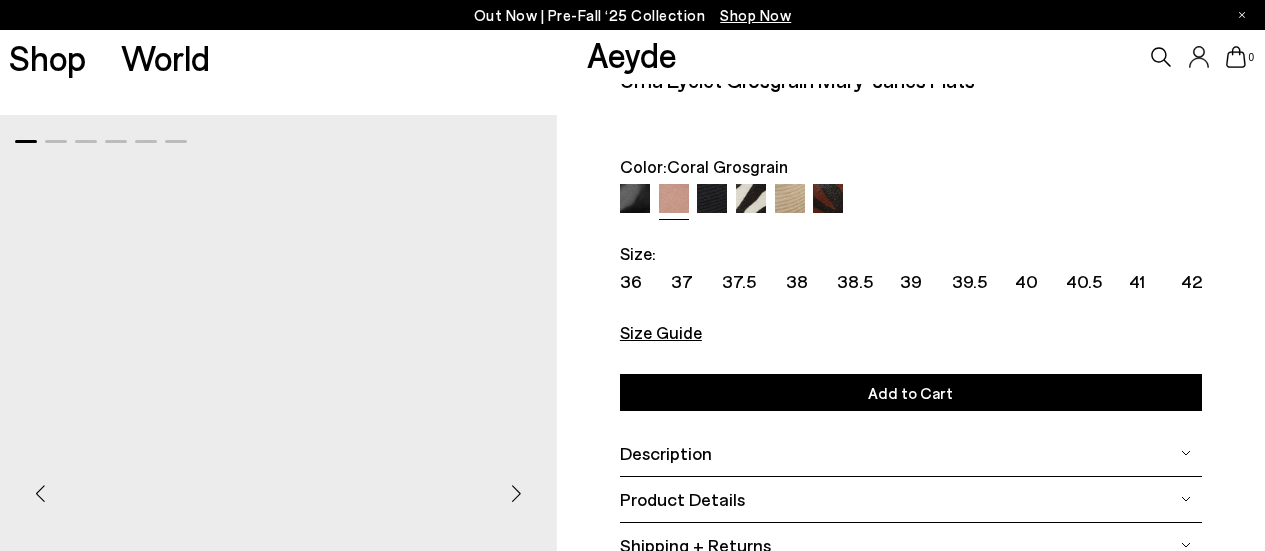 scroll, scrollTop: 0, scrollLeft: 0, axis: both 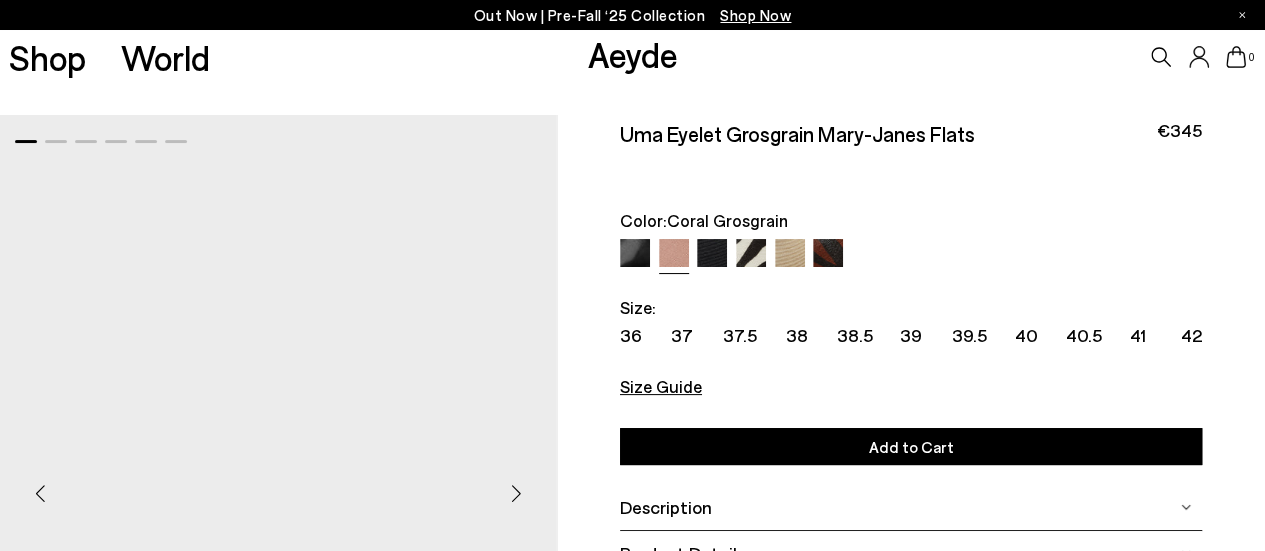 click at bounding box center (40, 494) 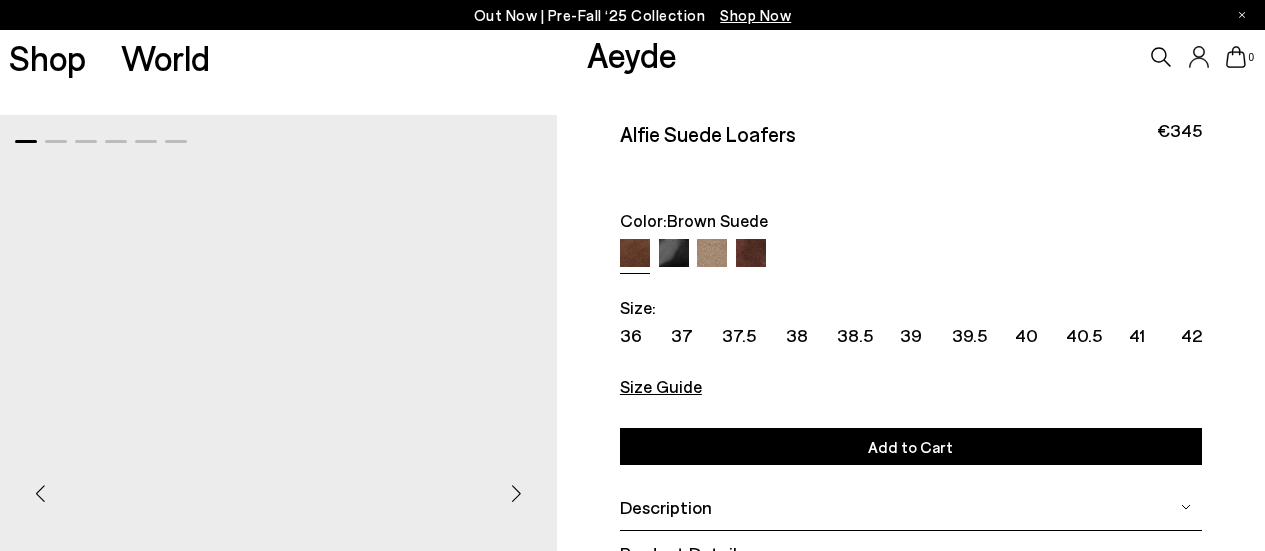scroll, scrollTop: 546, scrollLeft: 0, axis: vertical 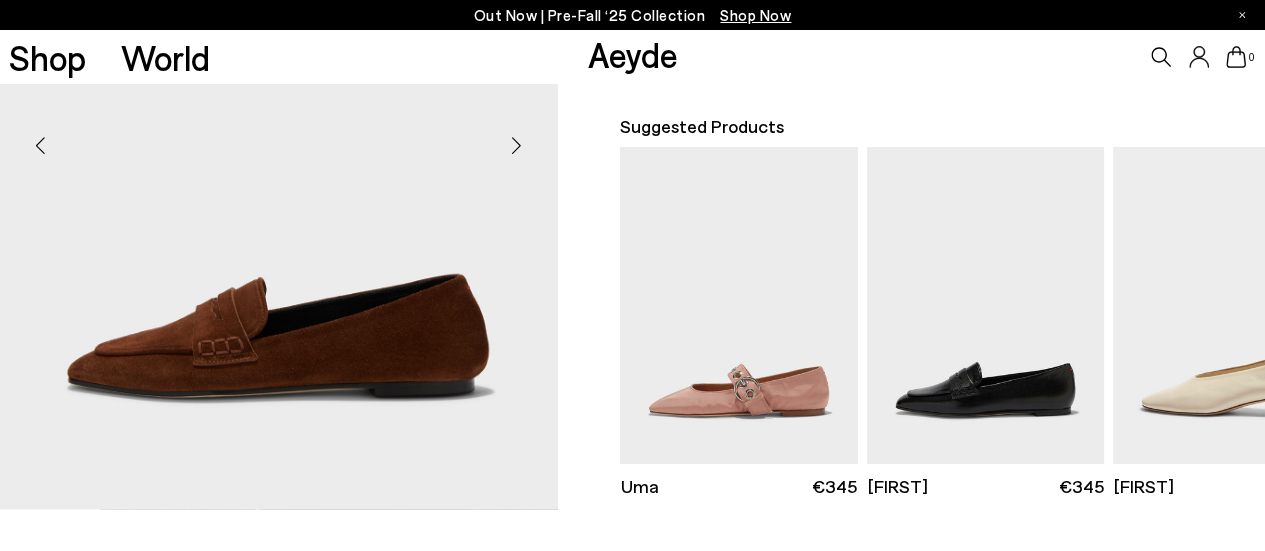 click at bounding box center [278, 137] 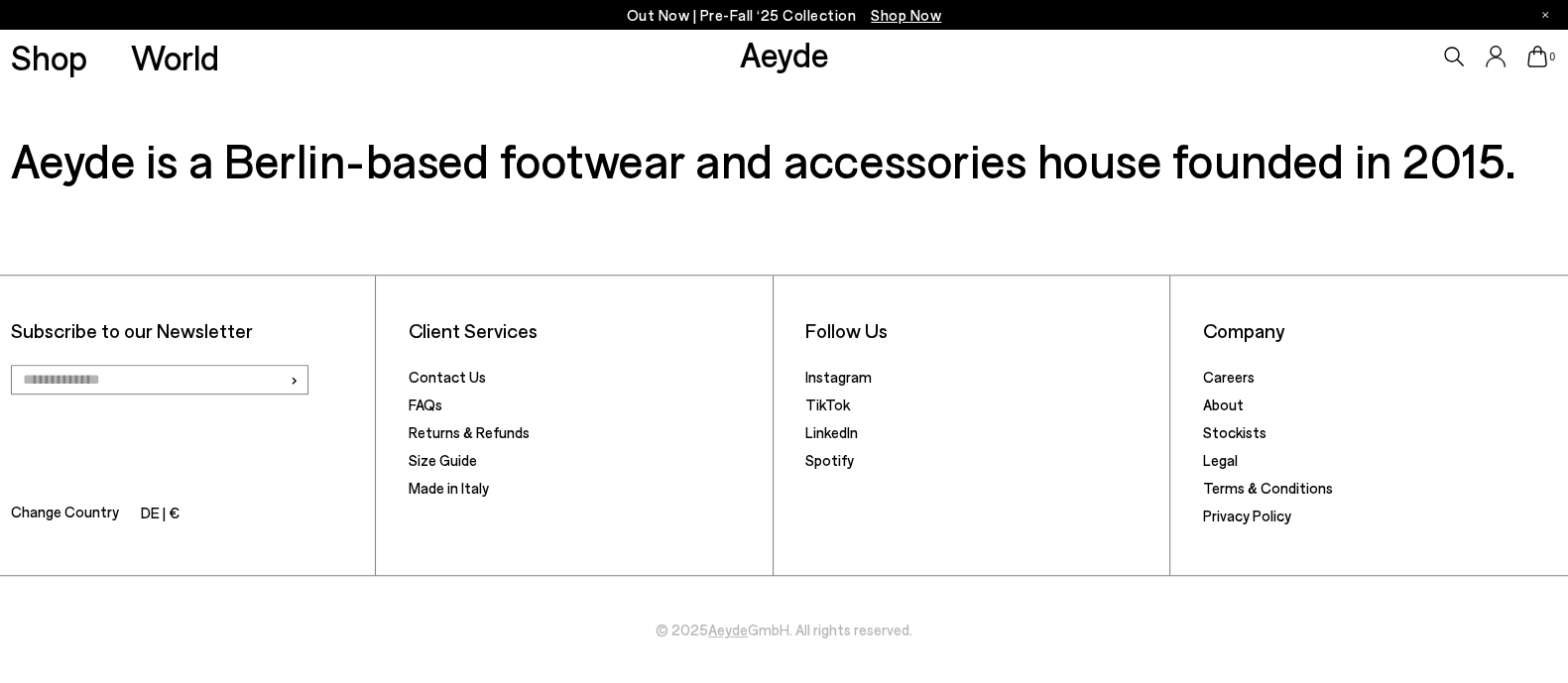 scroll, scrollTop: 586, scrollLeft: 0, axis: vertical 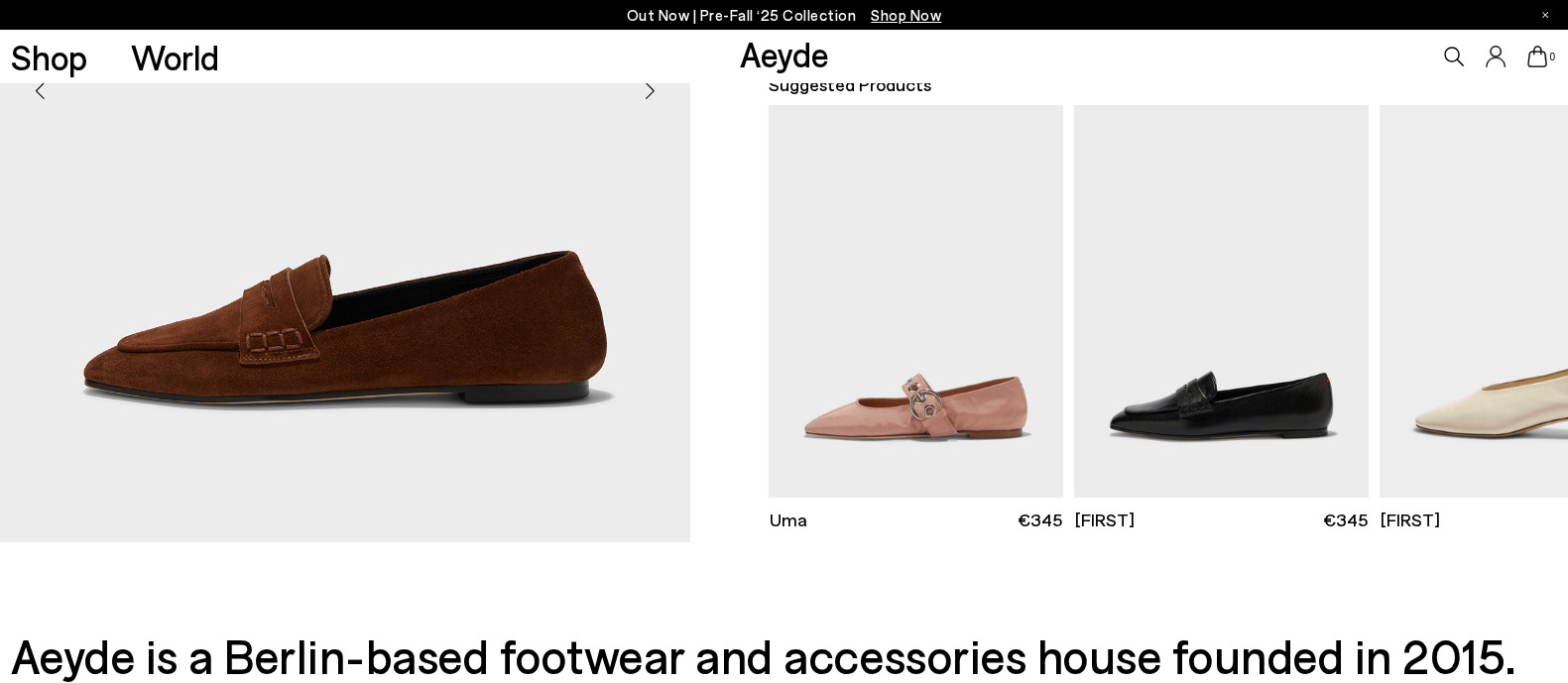 click at bounding box center (345, 82) 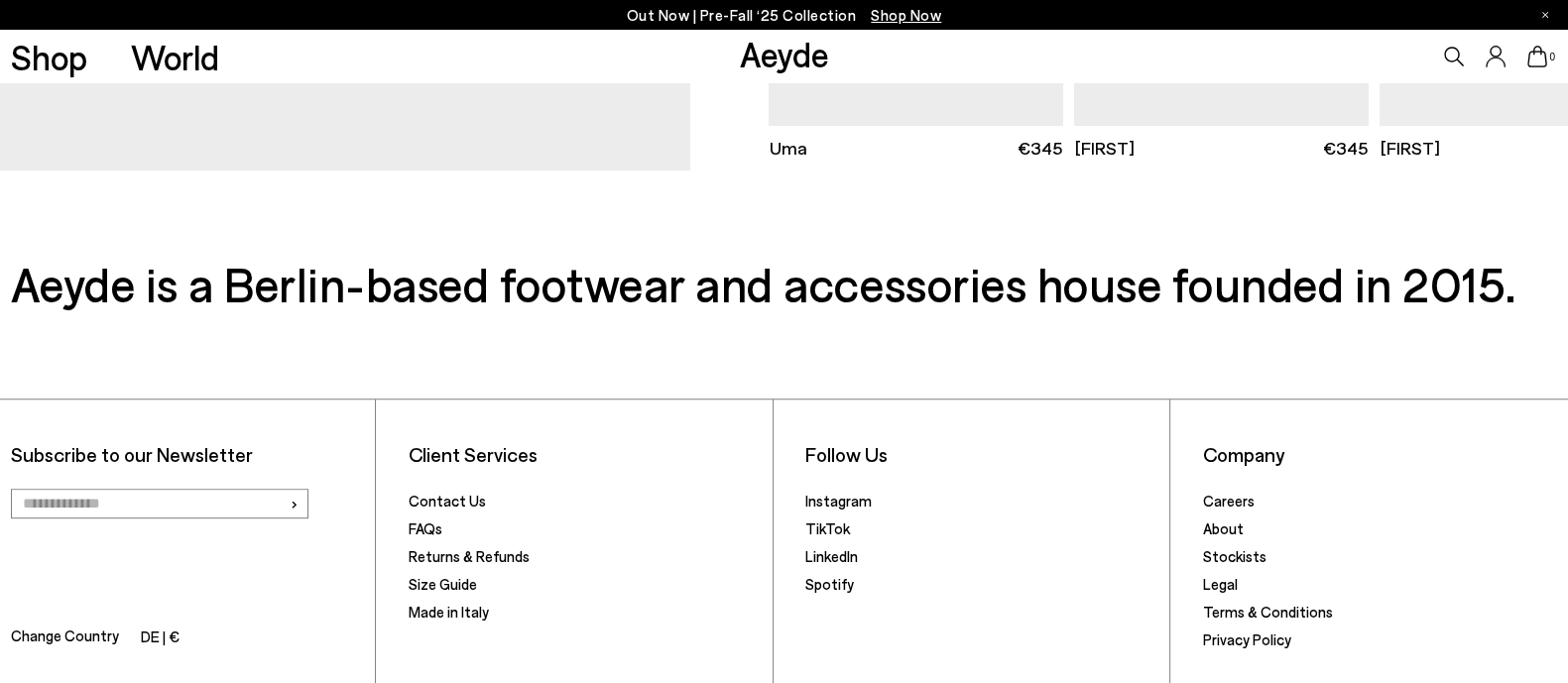 scroll, scrollTop: 1081, scrollLeft: 0, axis: vertical 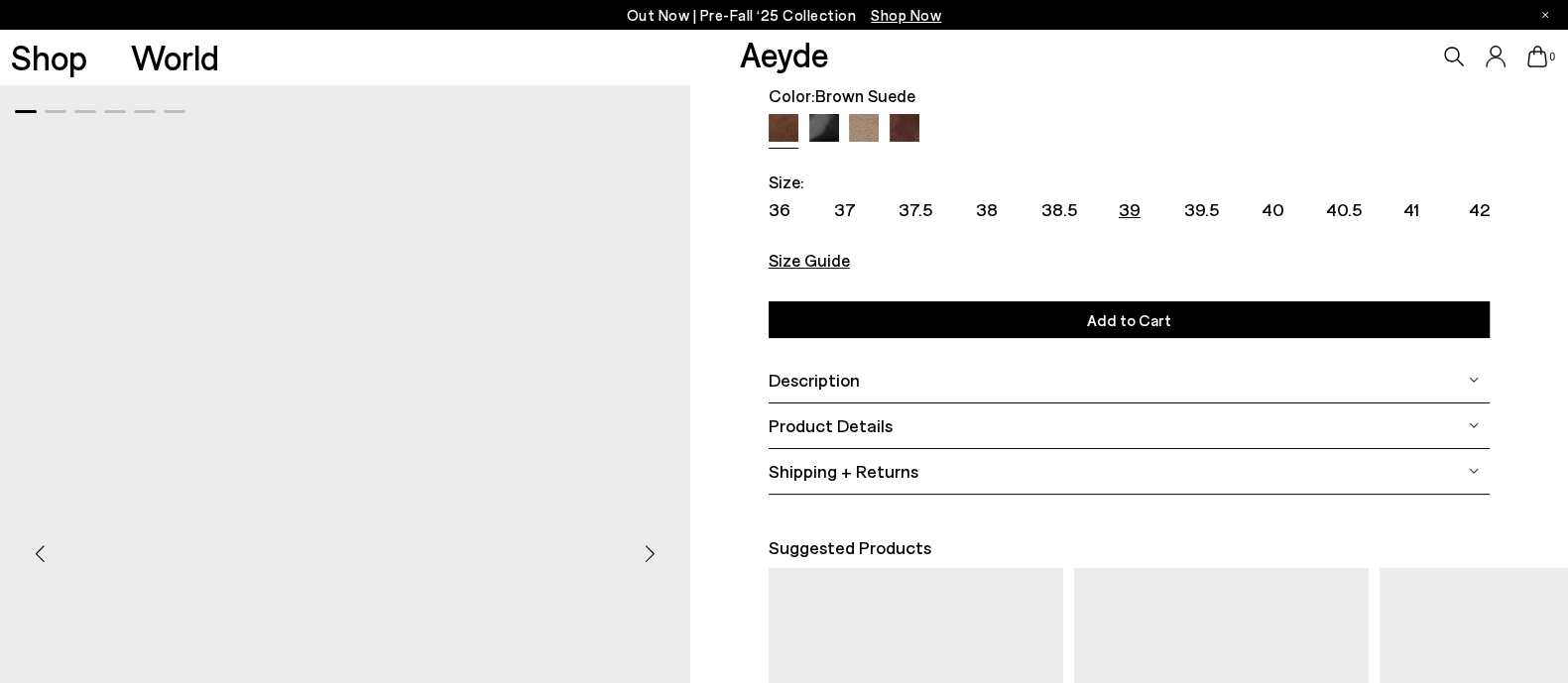 click on "39" at bounding box center [1130, 209] 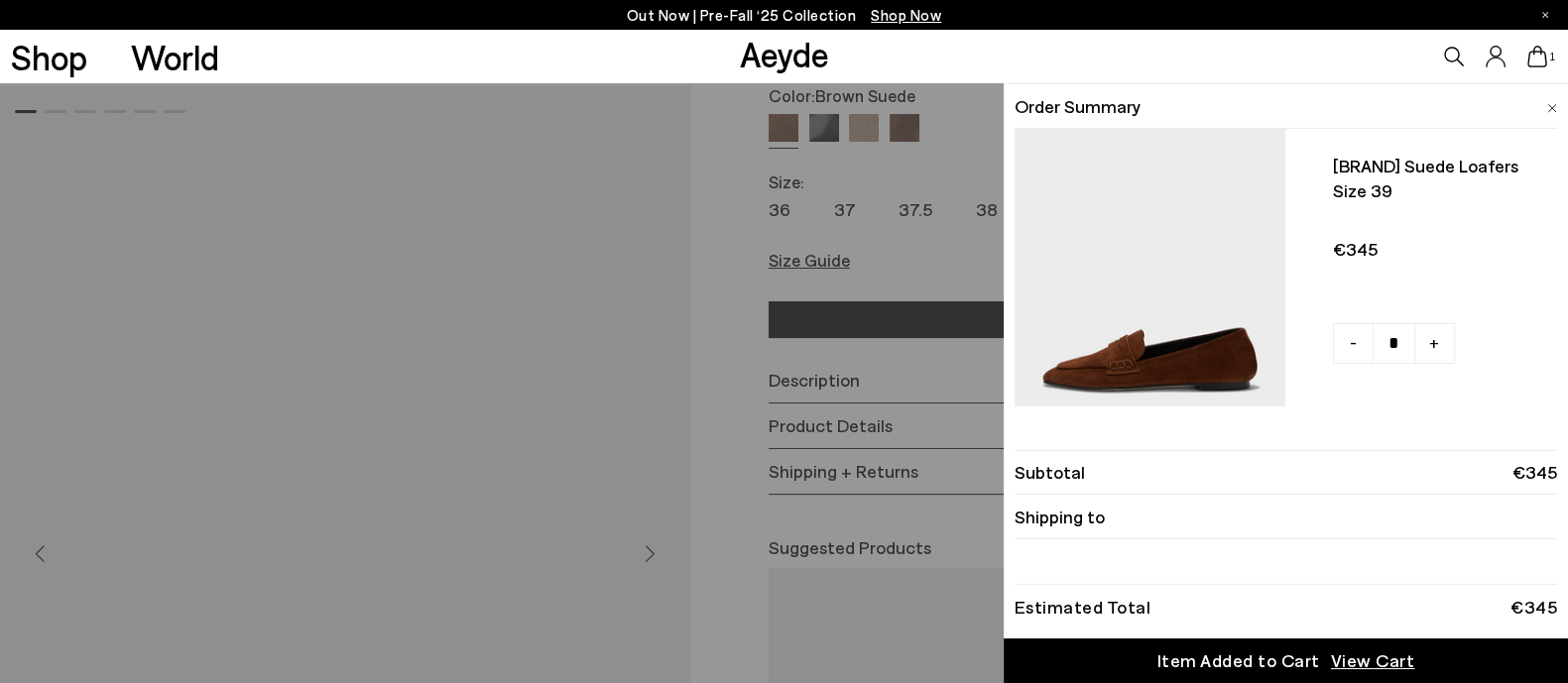 scroll, scrollTop: 103, scrollLeft: 0, axis: vertical 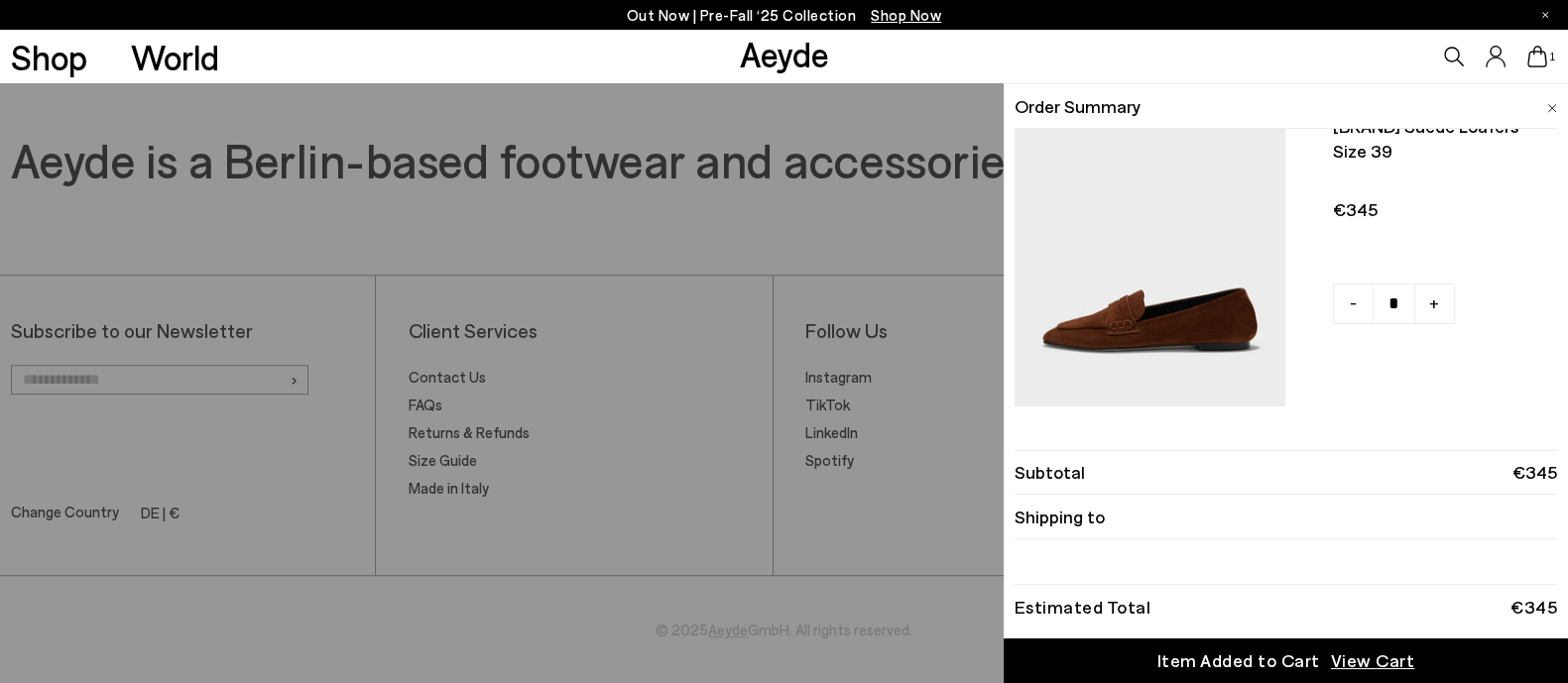 click on "Shipping to" at bounding box center [1285, 516] 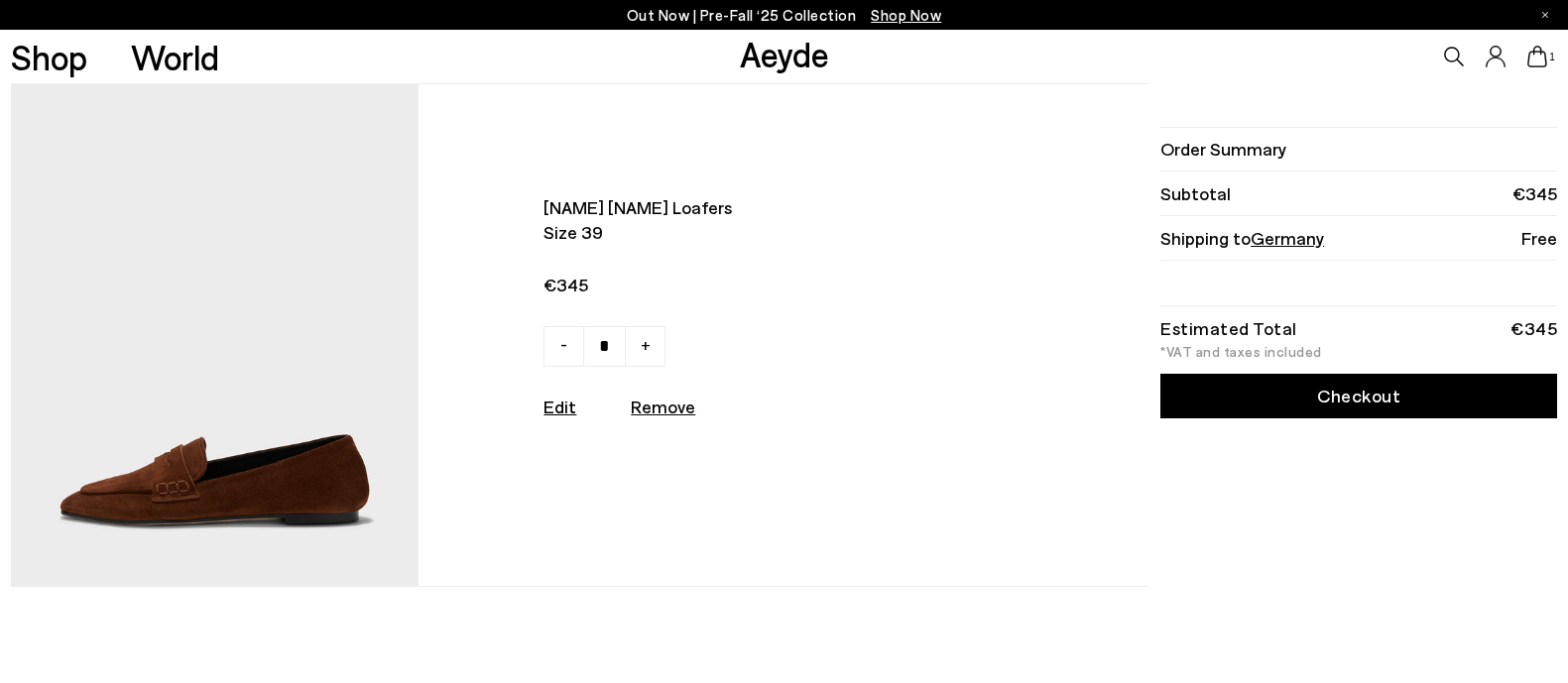 scroll, scrollTop: 0, scrollLeft: 0, axis: both 